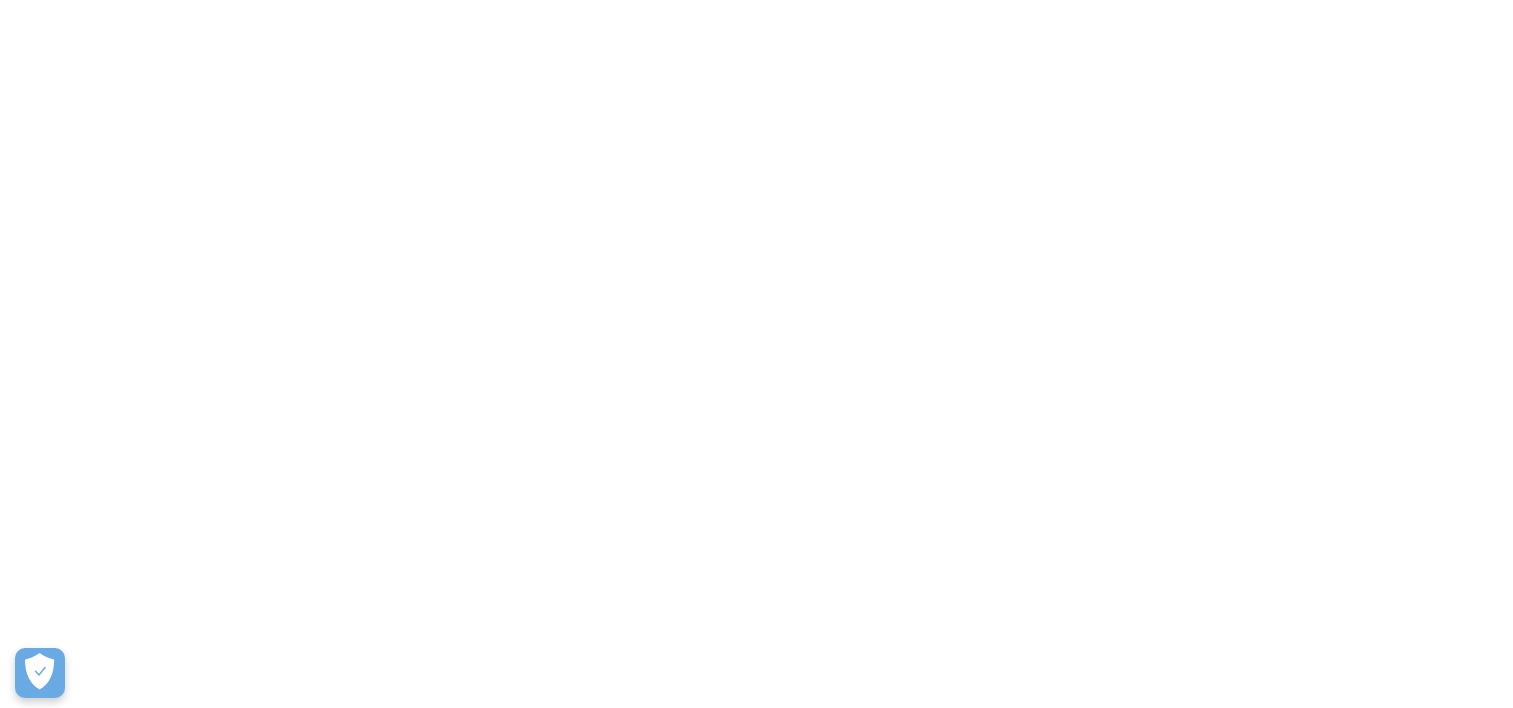 scroll, scrollTop: 0, scrollLeft: 0, axis: both 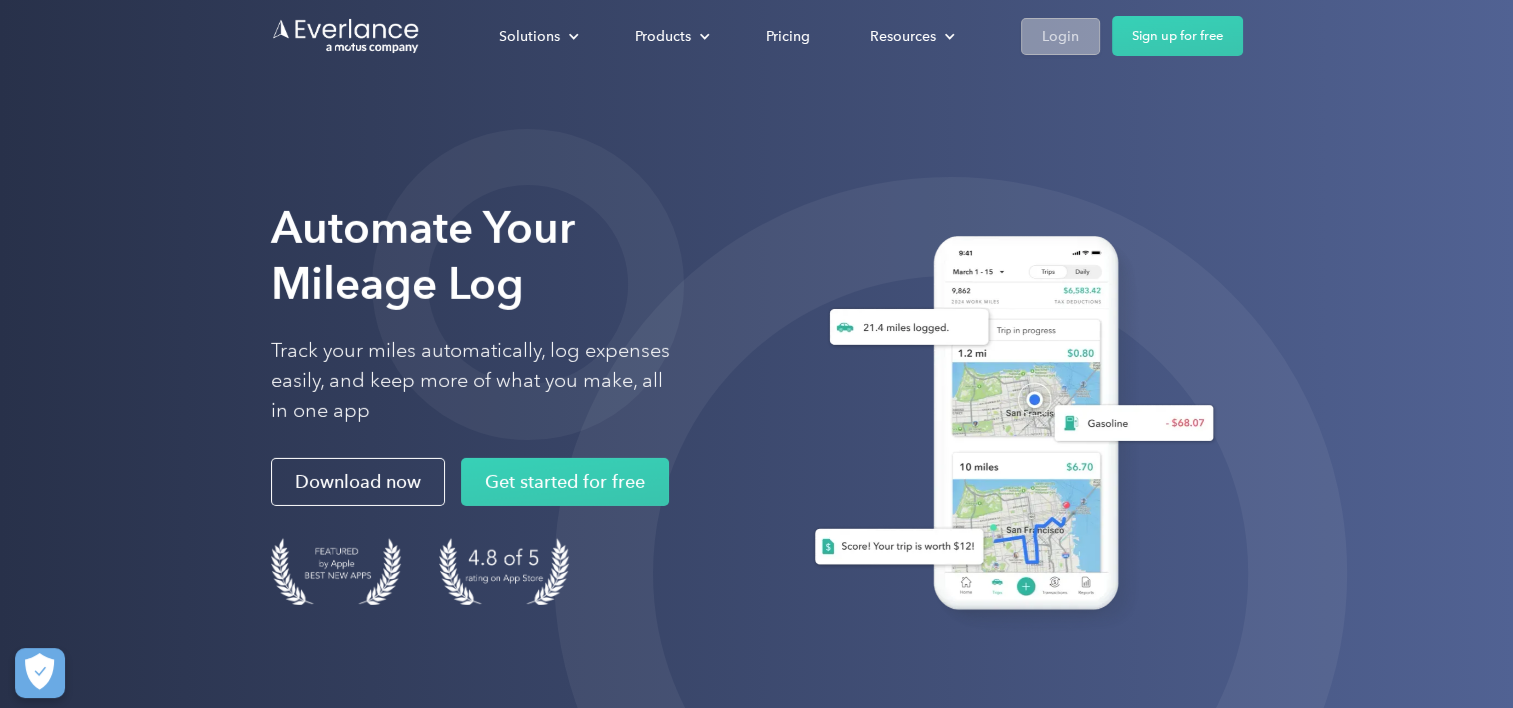 click on "Login" at bounding box center [1060, 36] 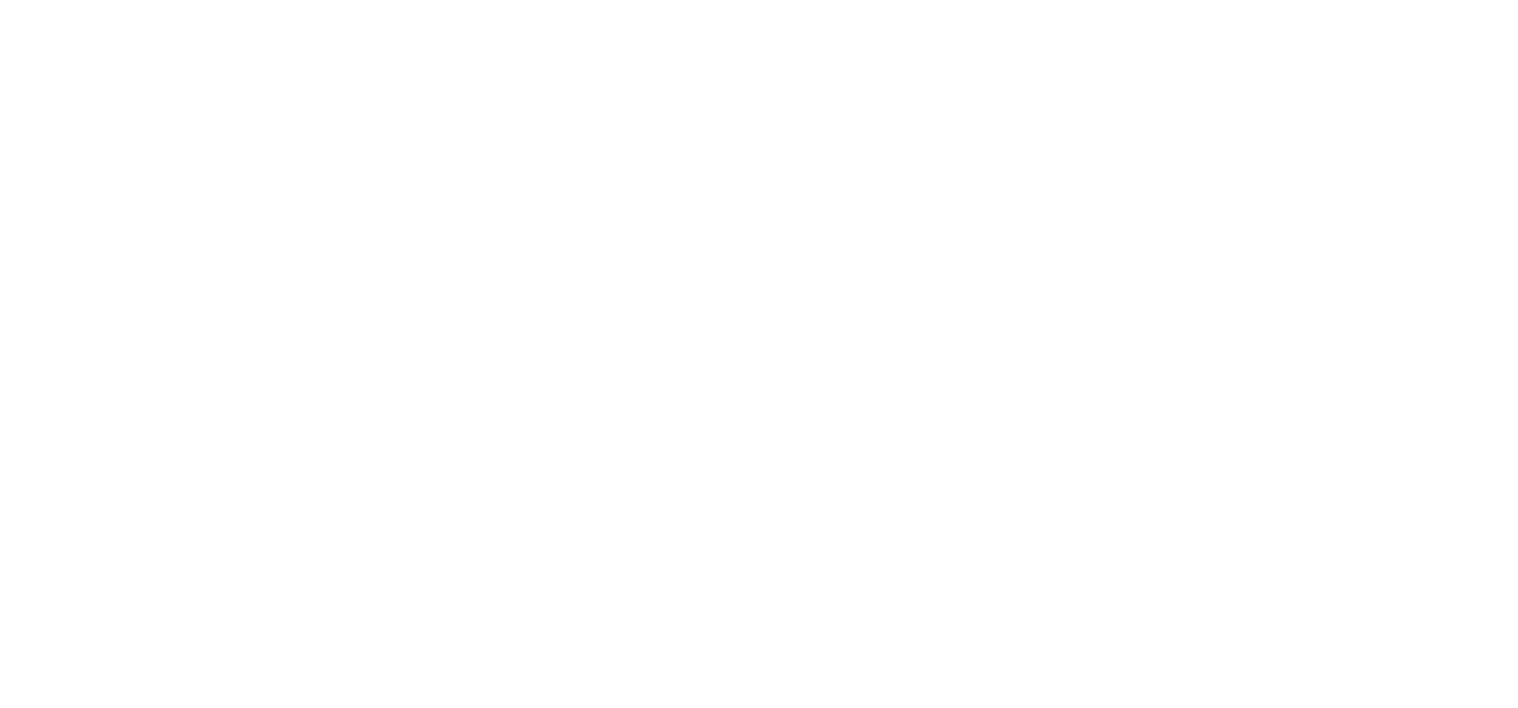 scroll, scrollTop: 0, scrollLeft: 0, axis: both 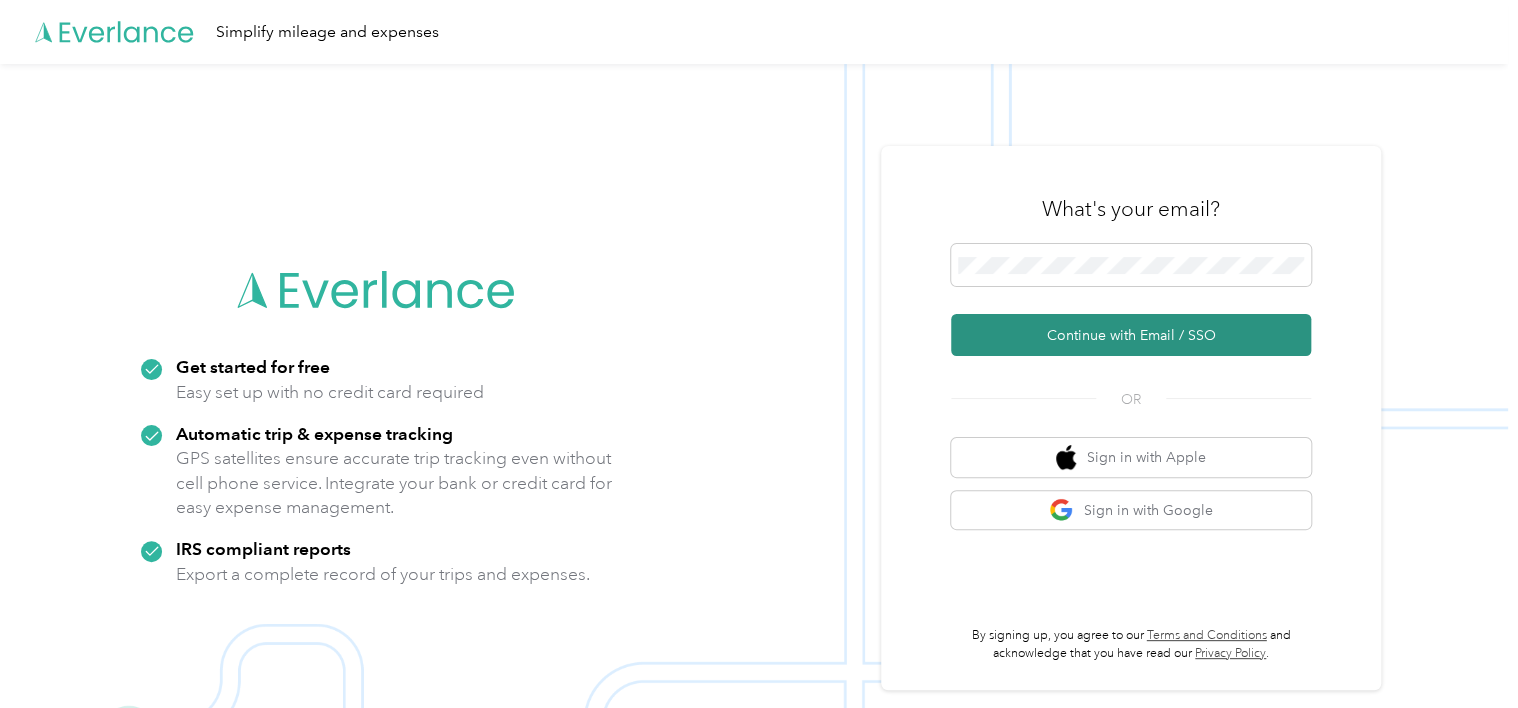 click on "Continue with Email / SSO" at bounding box center (1131, 335) 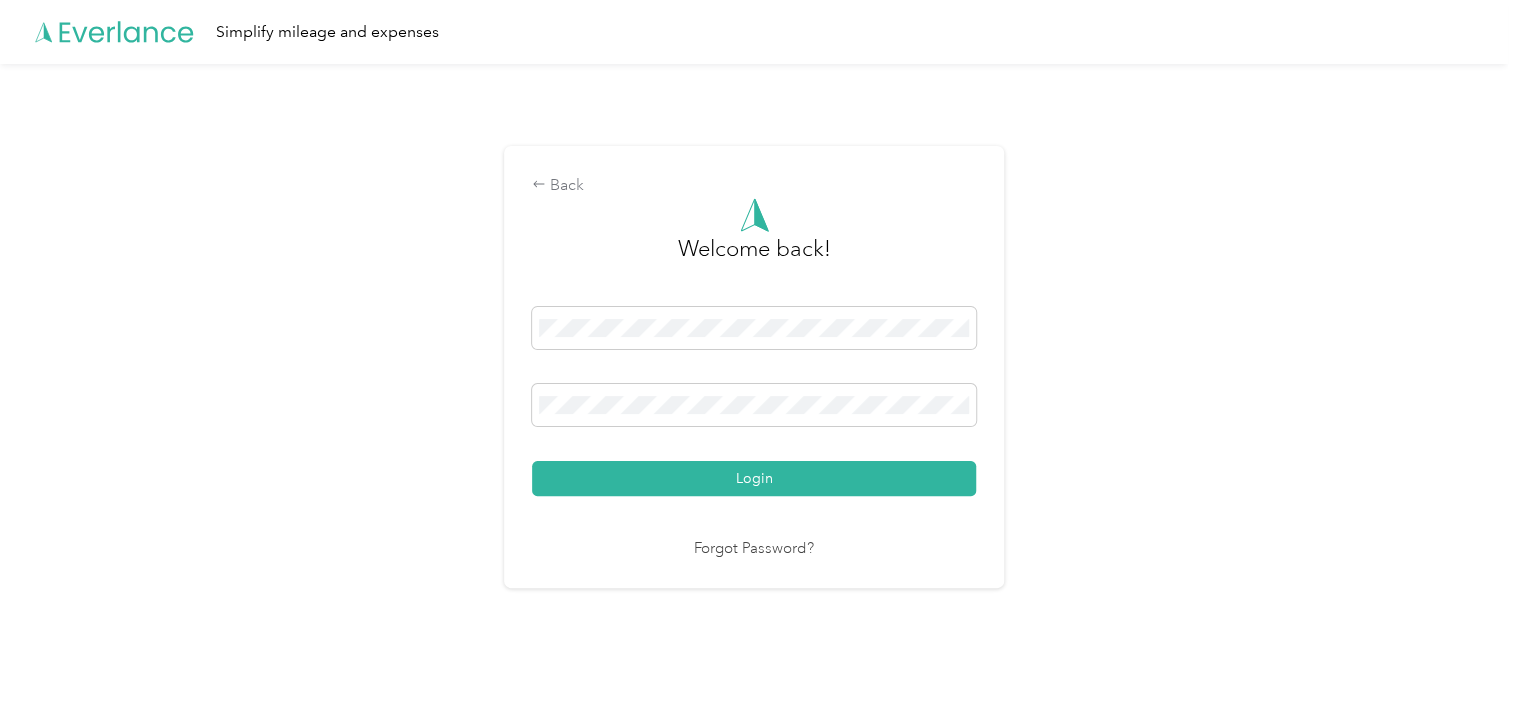 drag, startPoint x: 748, startPoint y: 484, endPoint x: 757, endPoint y: 476, distance: 12.0415945 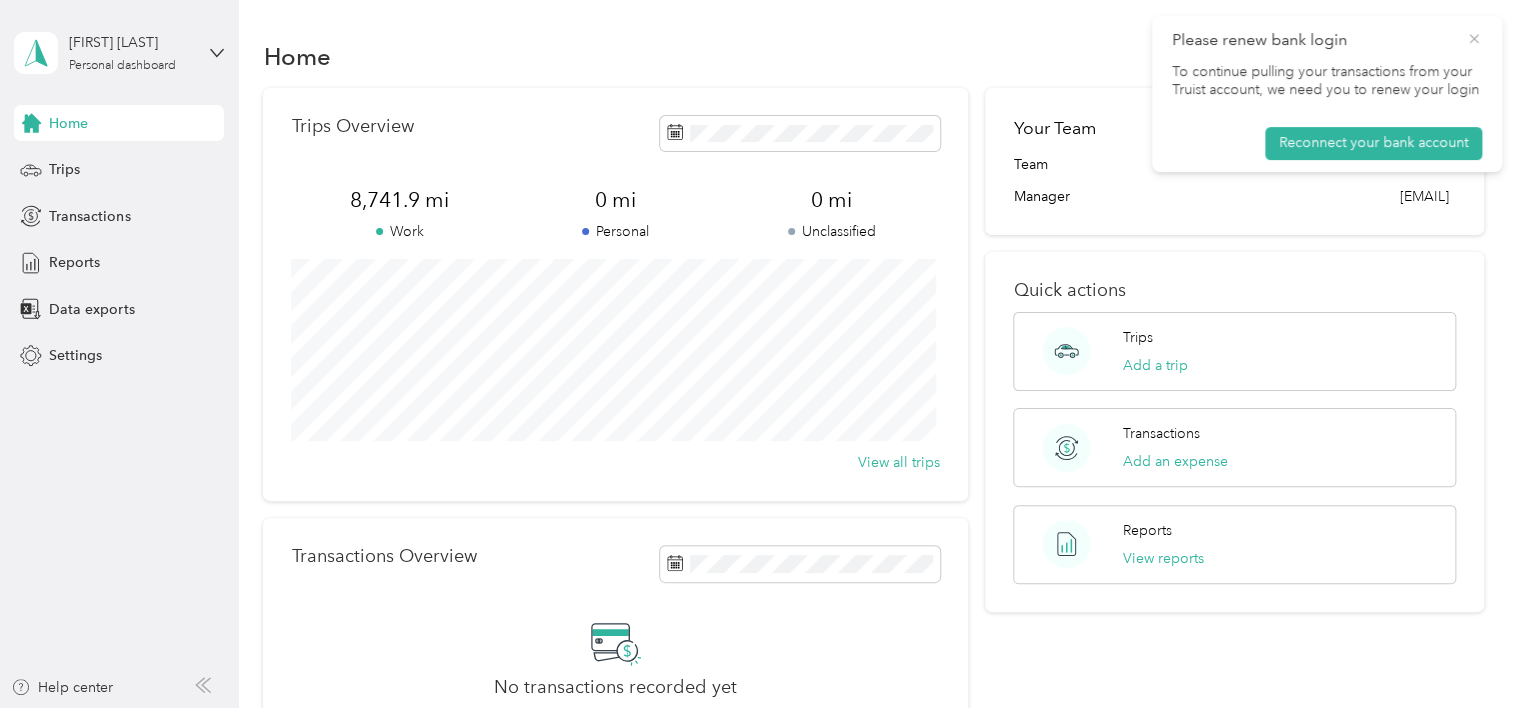 click 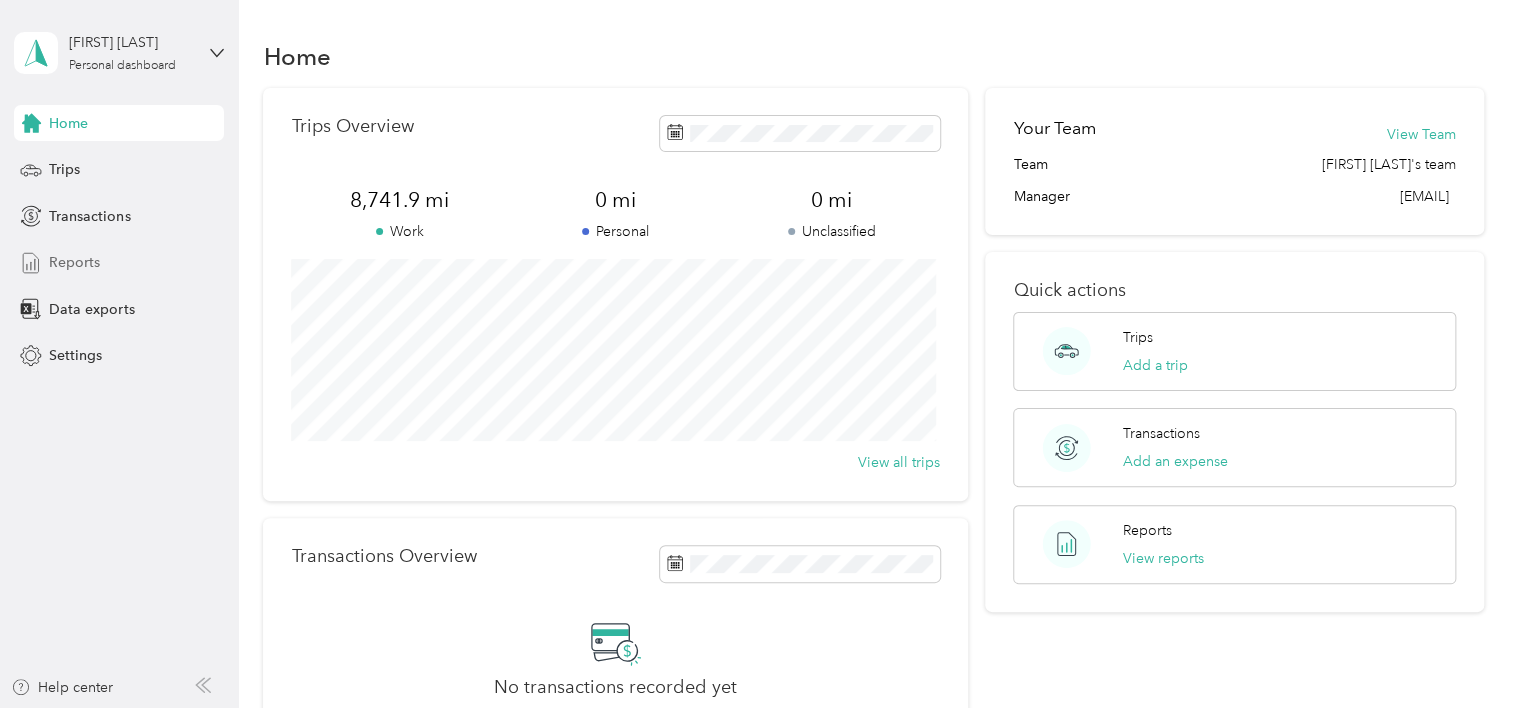 click on "Reports" at bounding box center [74, 262] 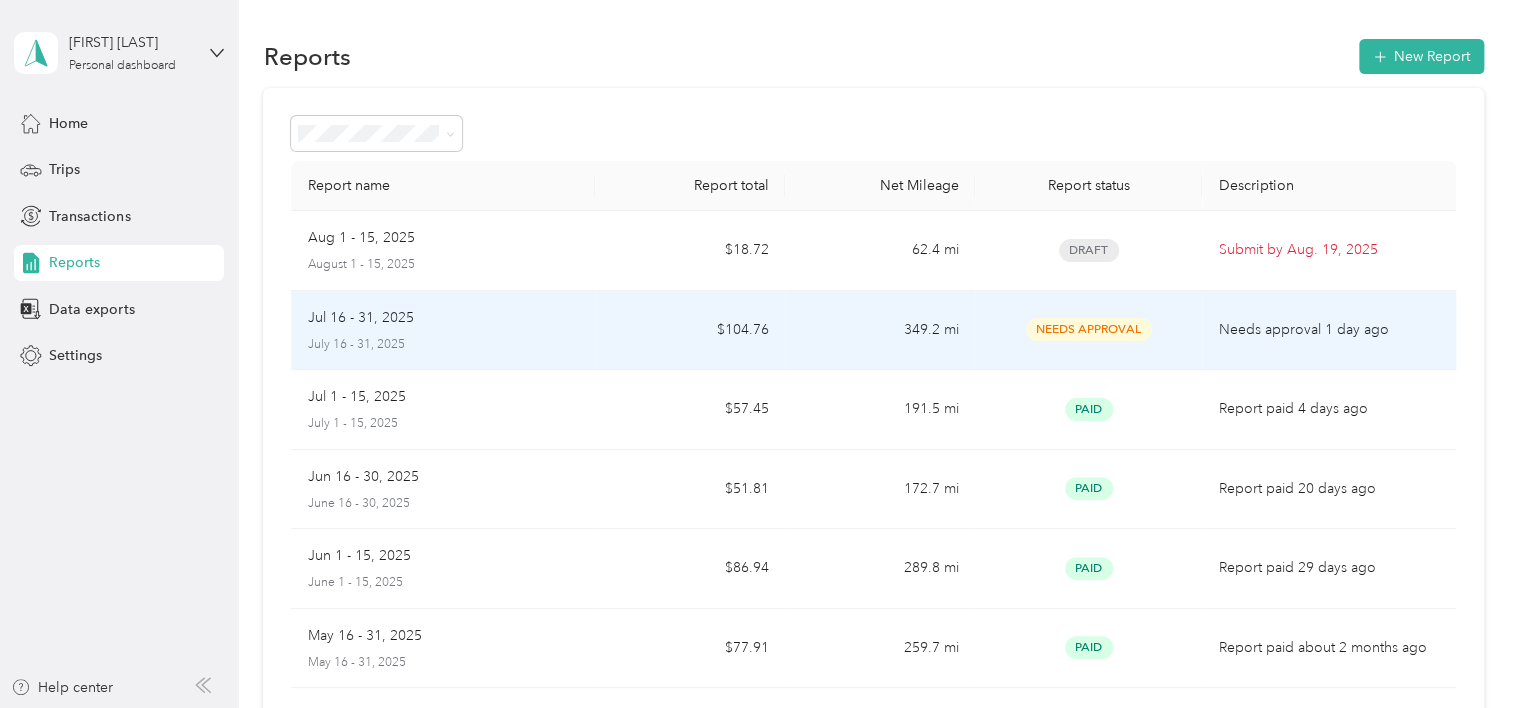 click on "349.2 mi" at bounding box center [880, 331] 